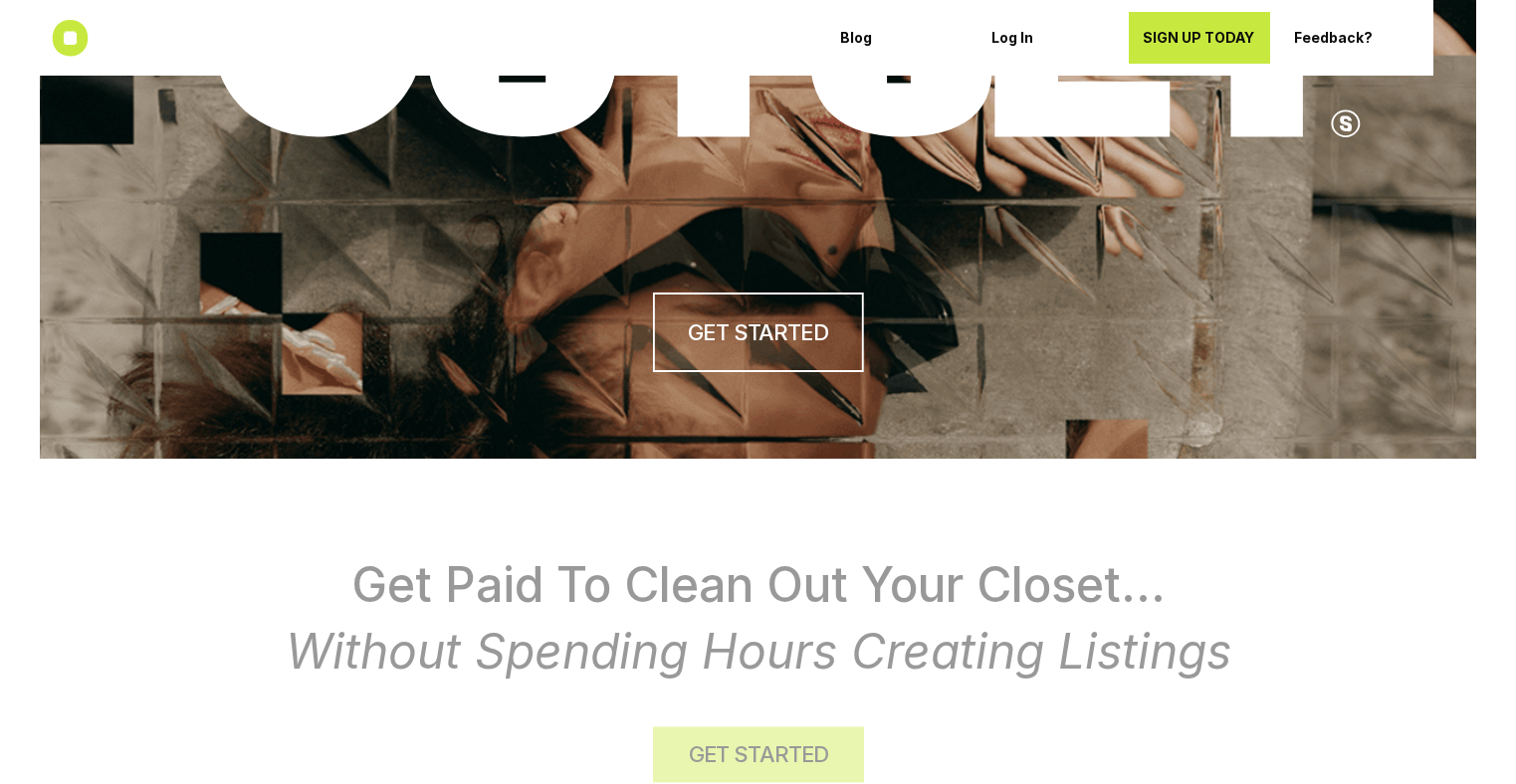 scroll, scrollTop: 656, scrollLeft: 0, axis: vertical 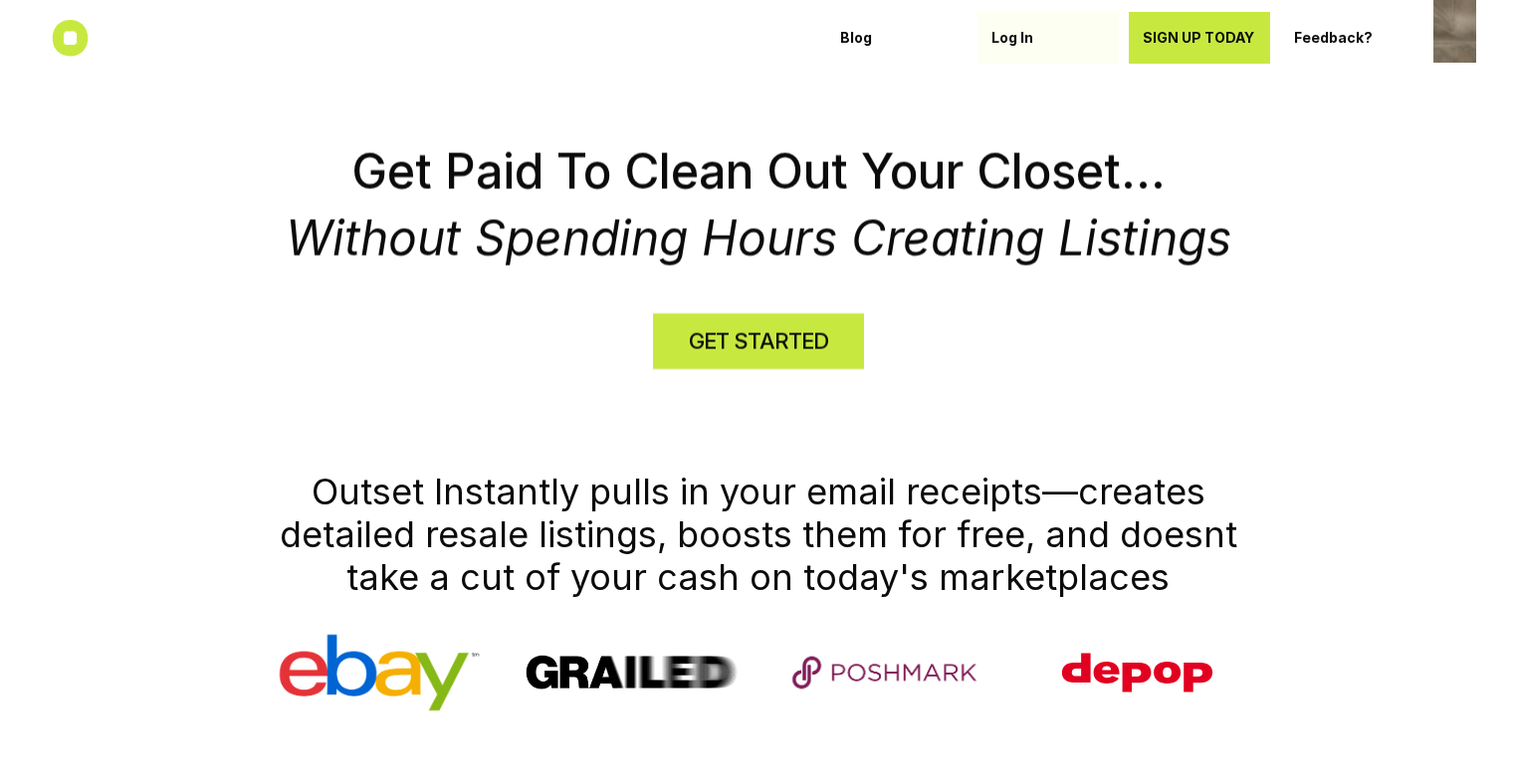 click on "Log In" at bounding box center [1048, 38] 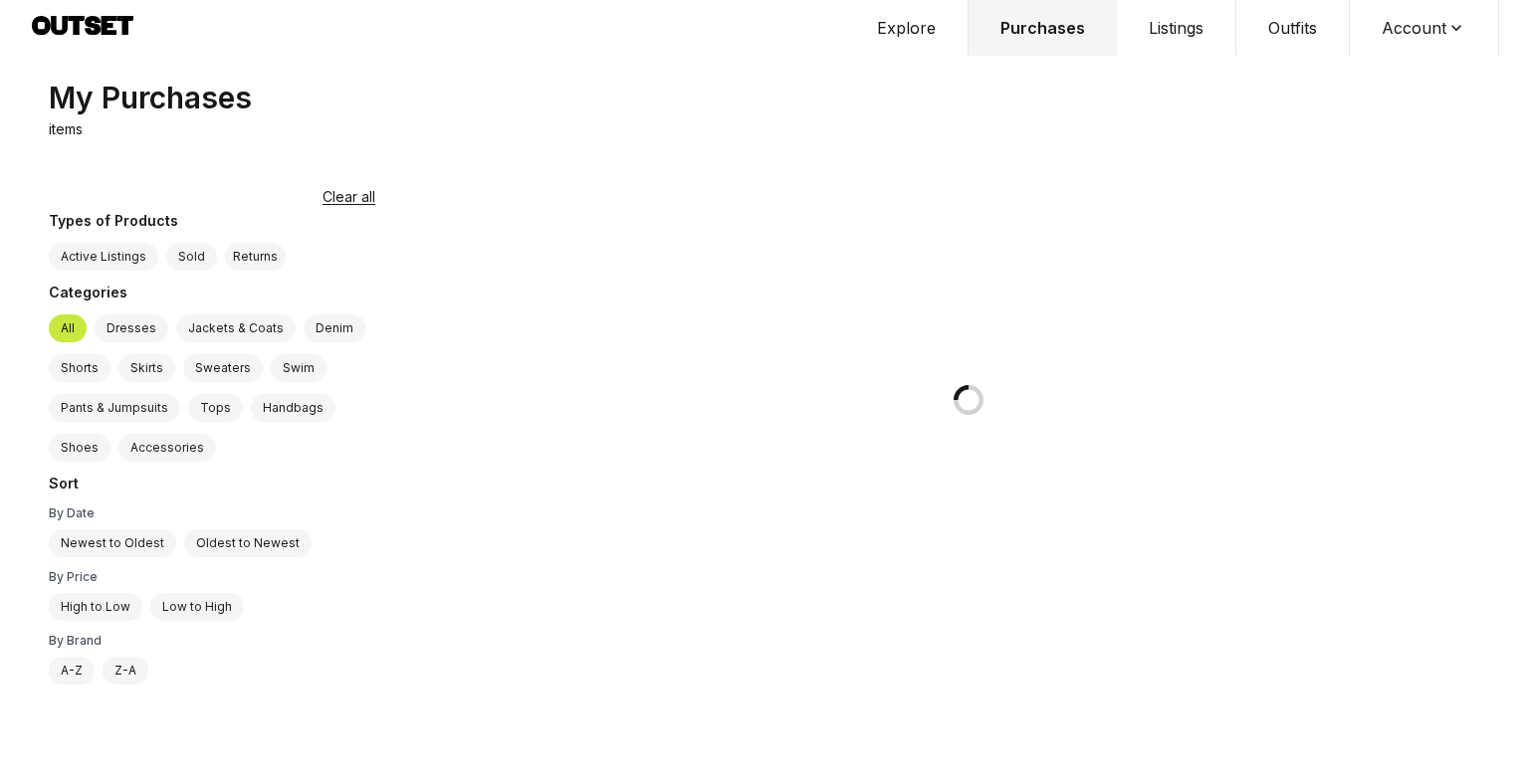 scroll, scrollTop: 0, scrollLeft: 0, axis: both 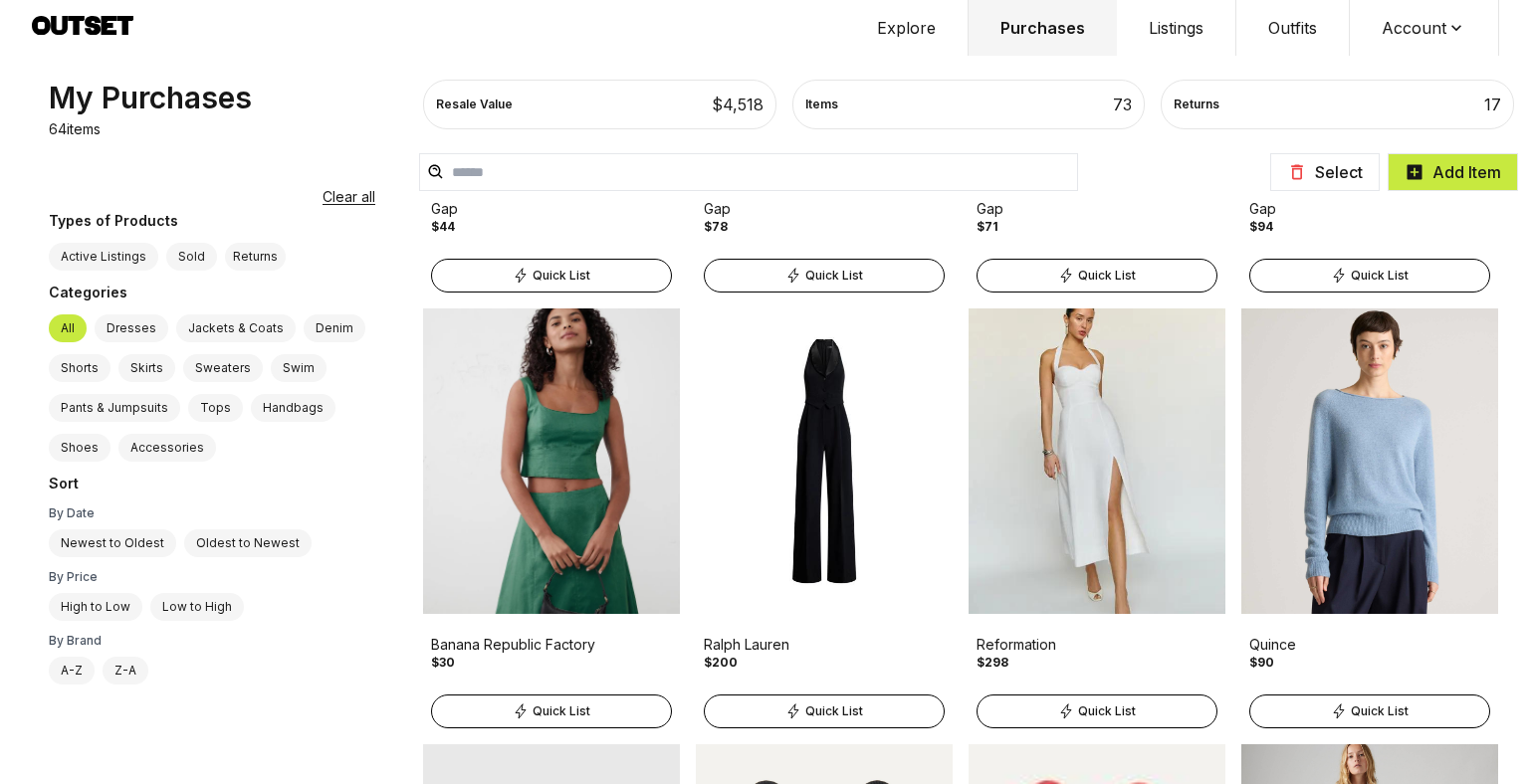 click on "Quick List" at bounding box center (551, 711) 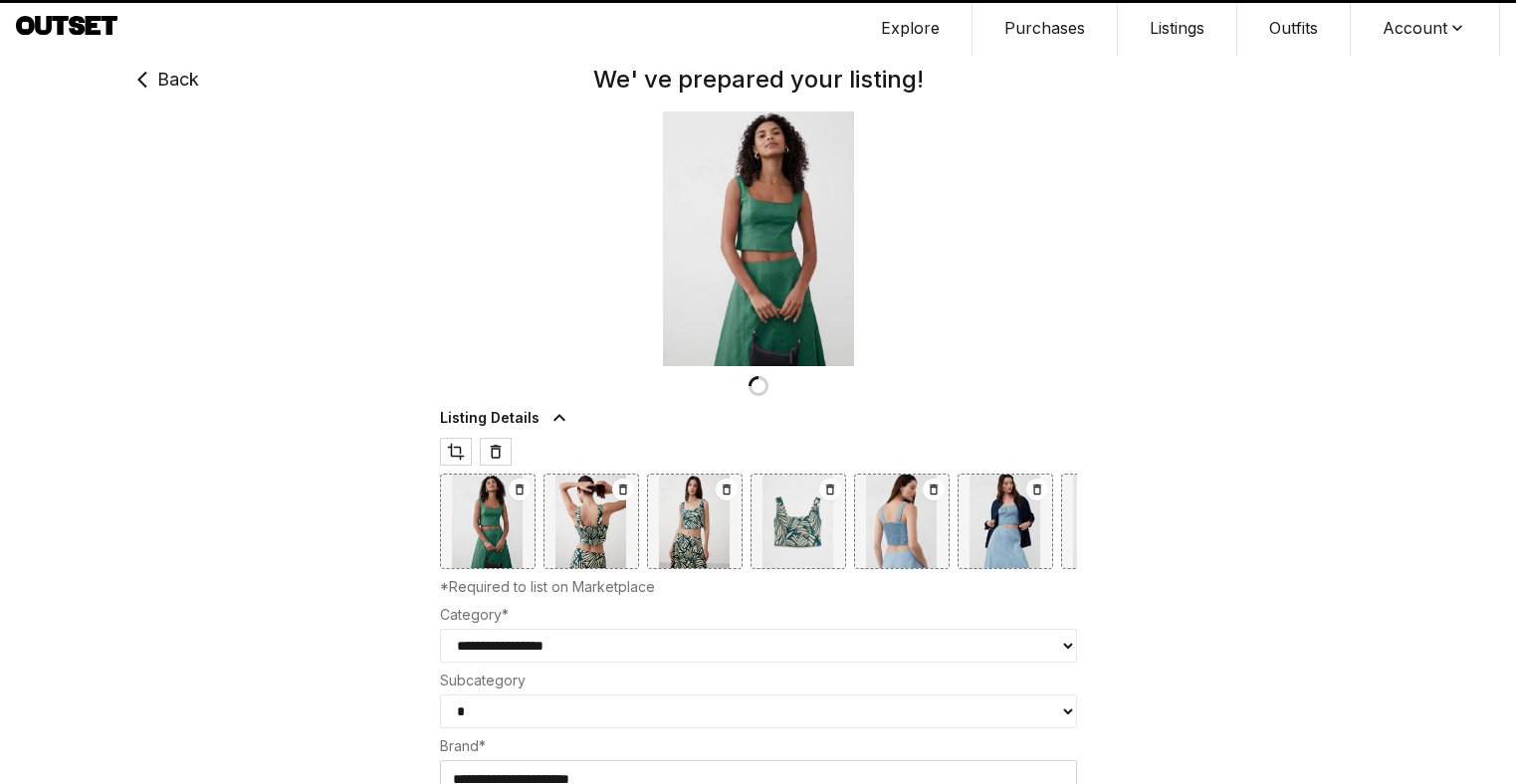 type on "**" 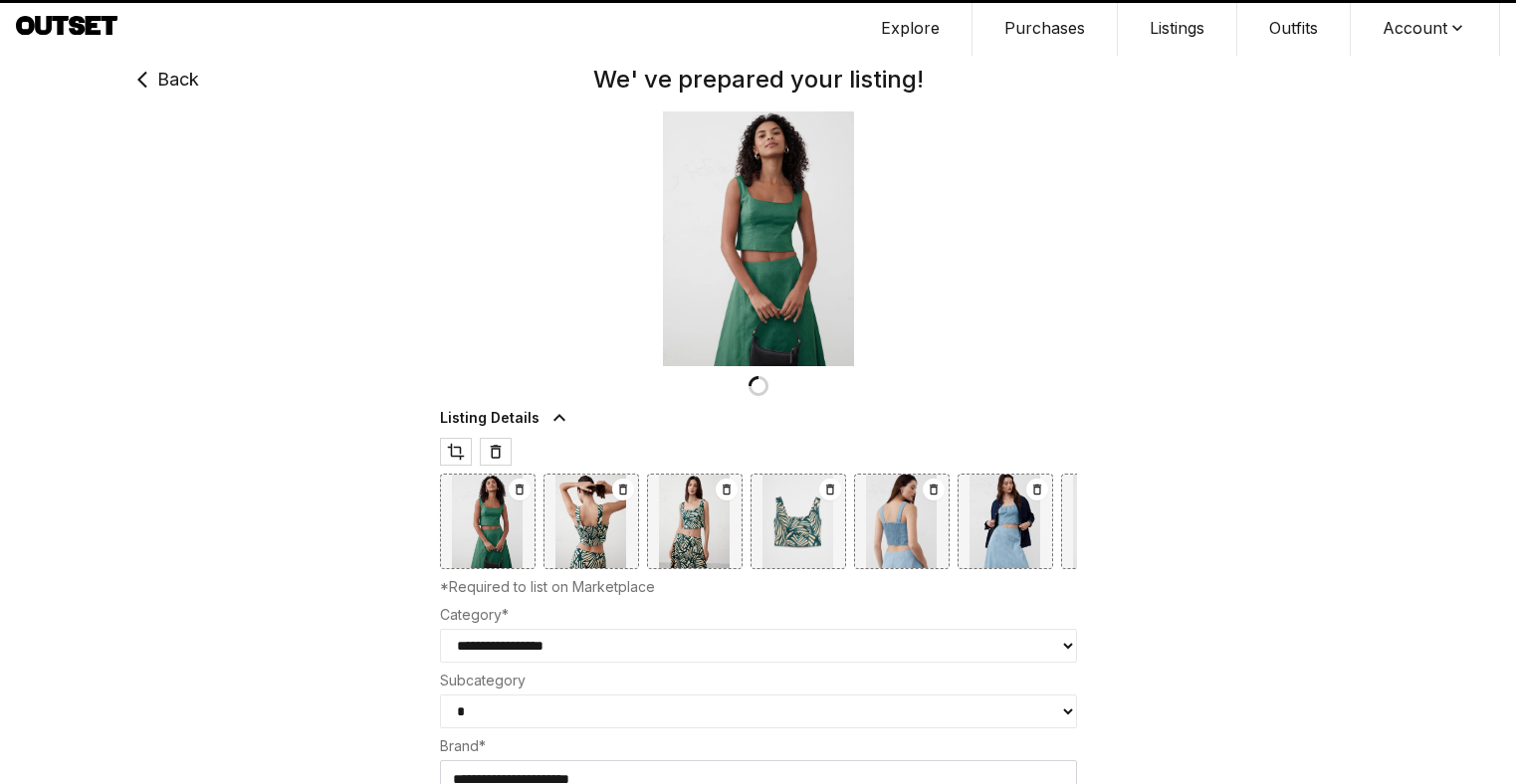 type on "**********" 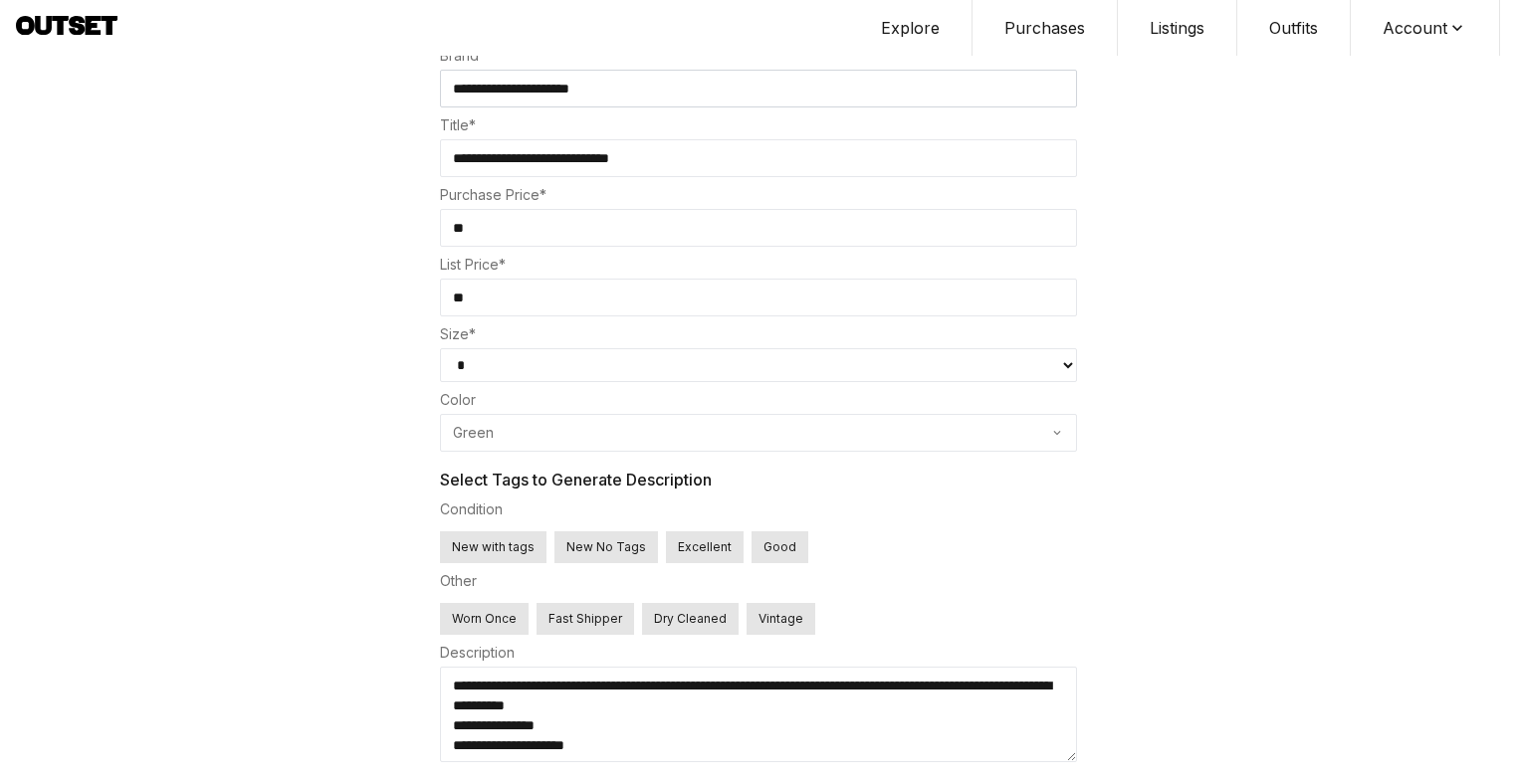 scroll, scrollTop: 798, scrollLeft: 0, axis: vertical 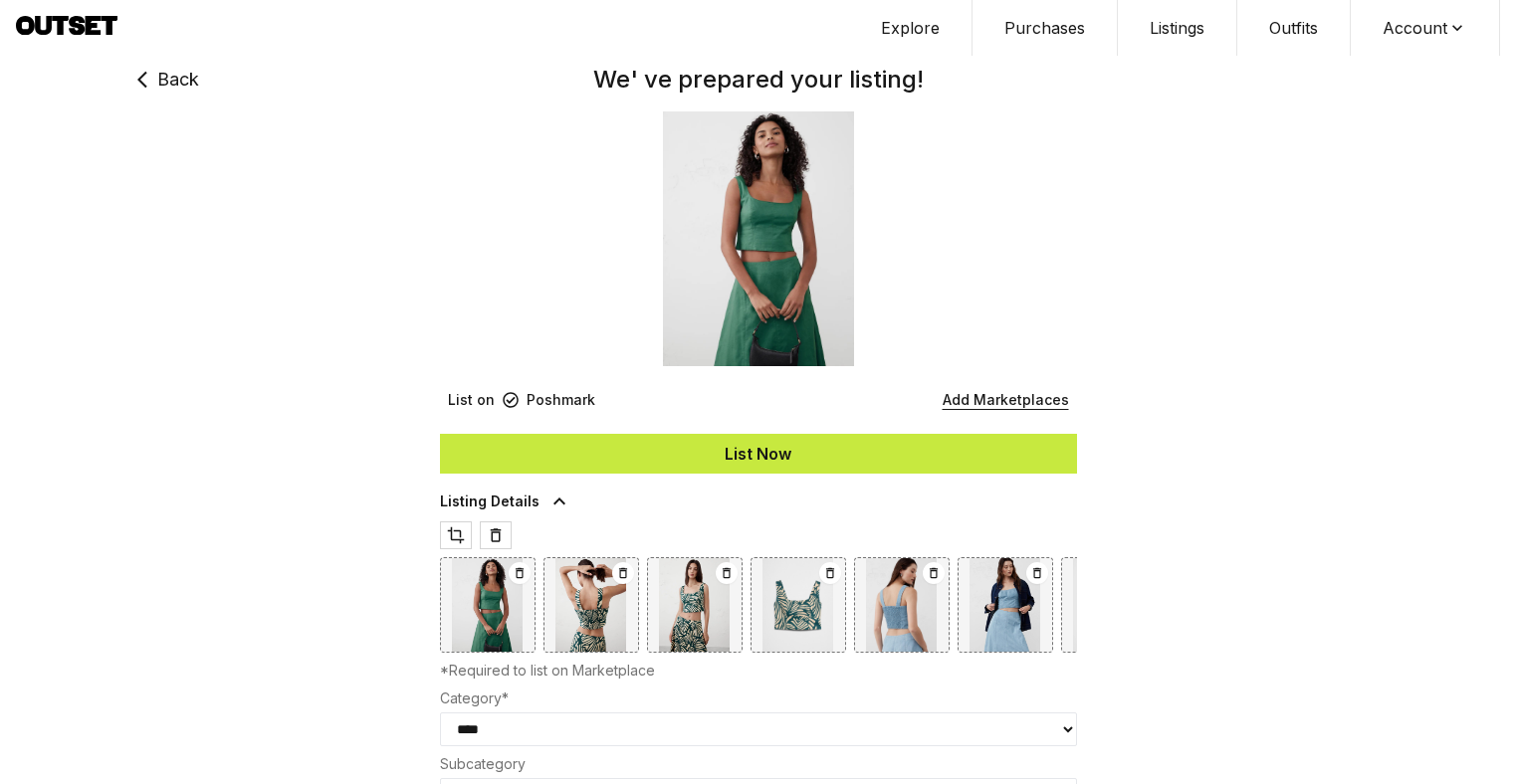 click on "List Now" at bounding box center (758, 454) 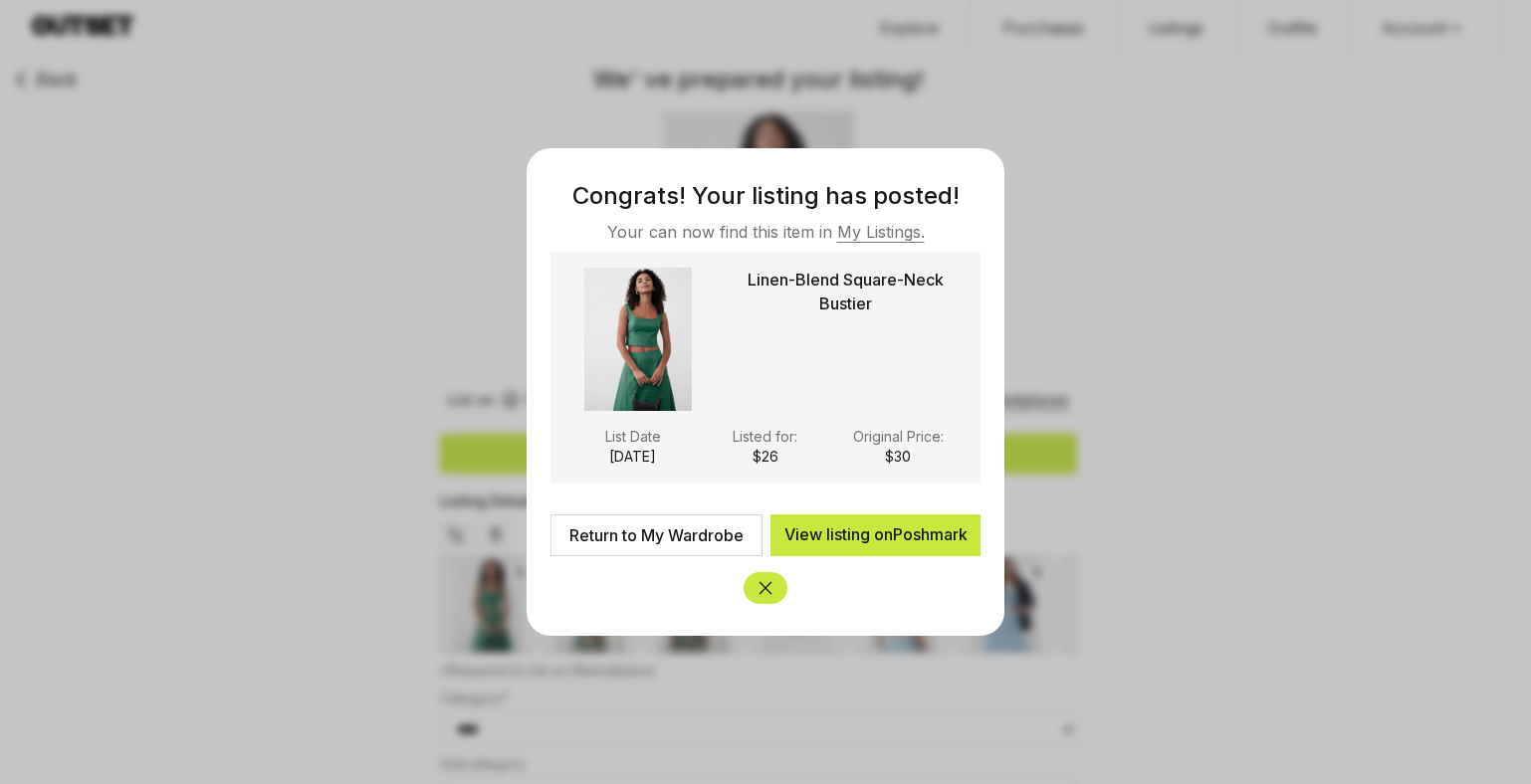 click on "View listing on  Poshmark" at bounding box center [875, 535] 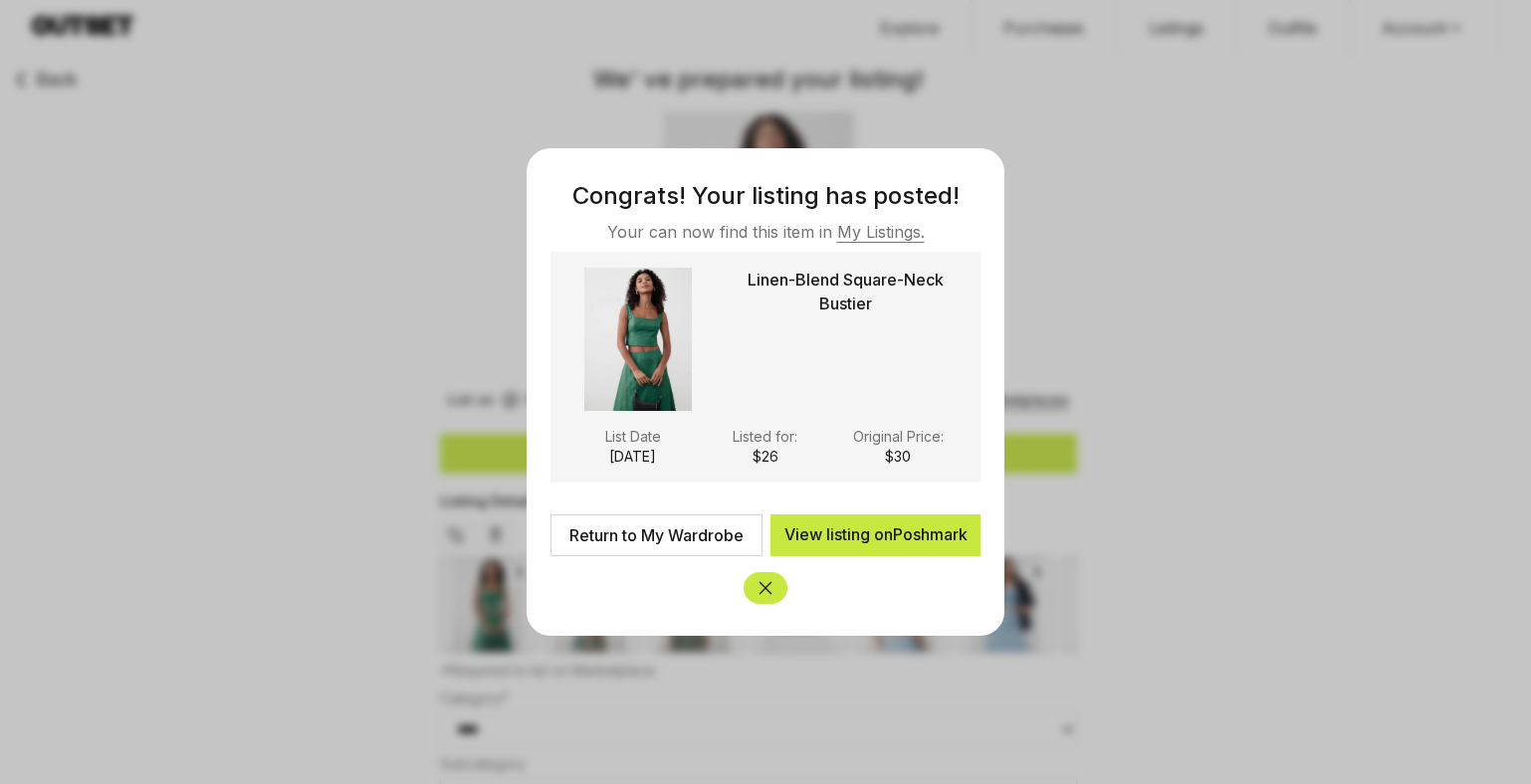 click on "Return to My Wardrobe" at bounding box center (656, 535) 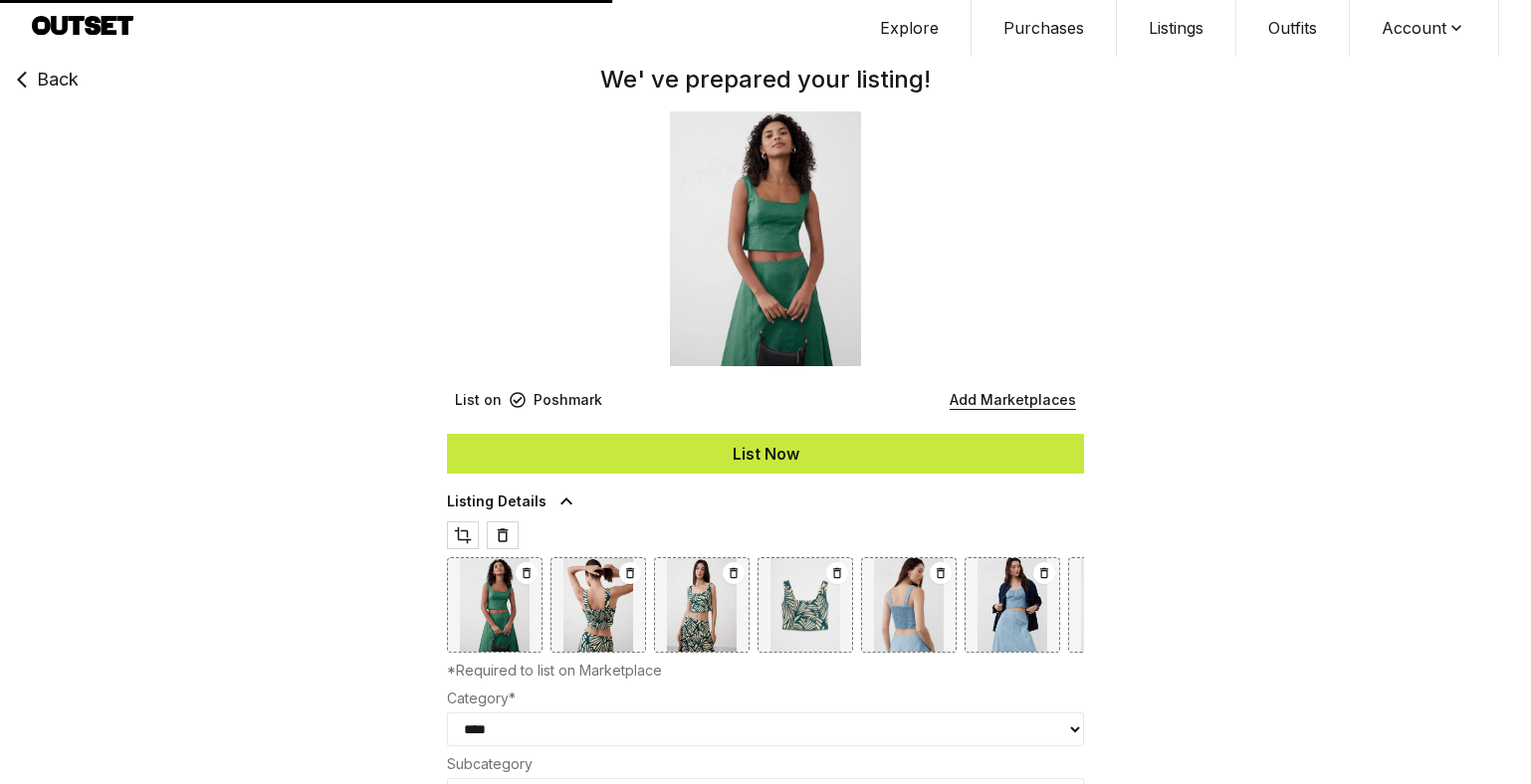 type 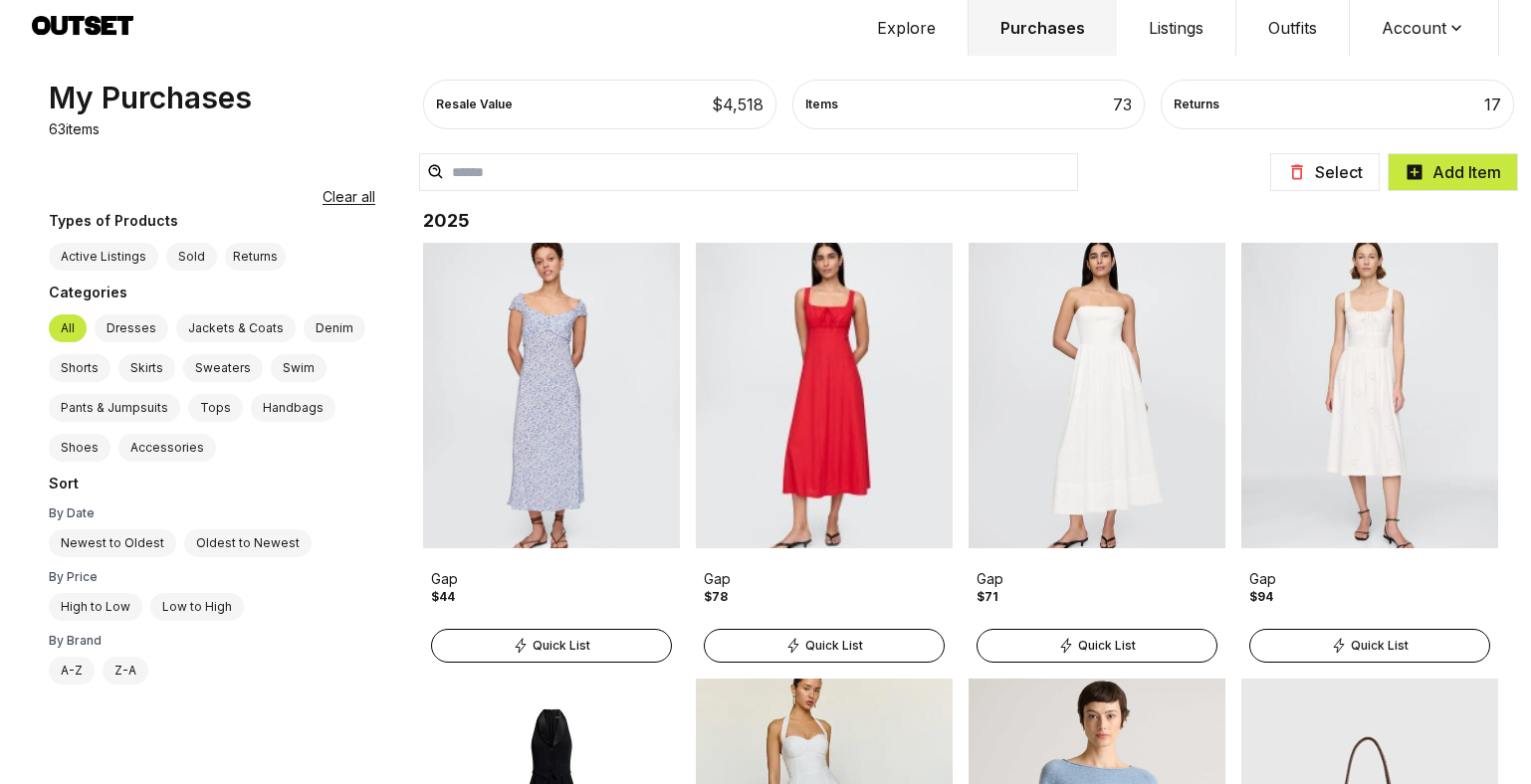 click on "Active Listings" at bounding box center [104, 257] 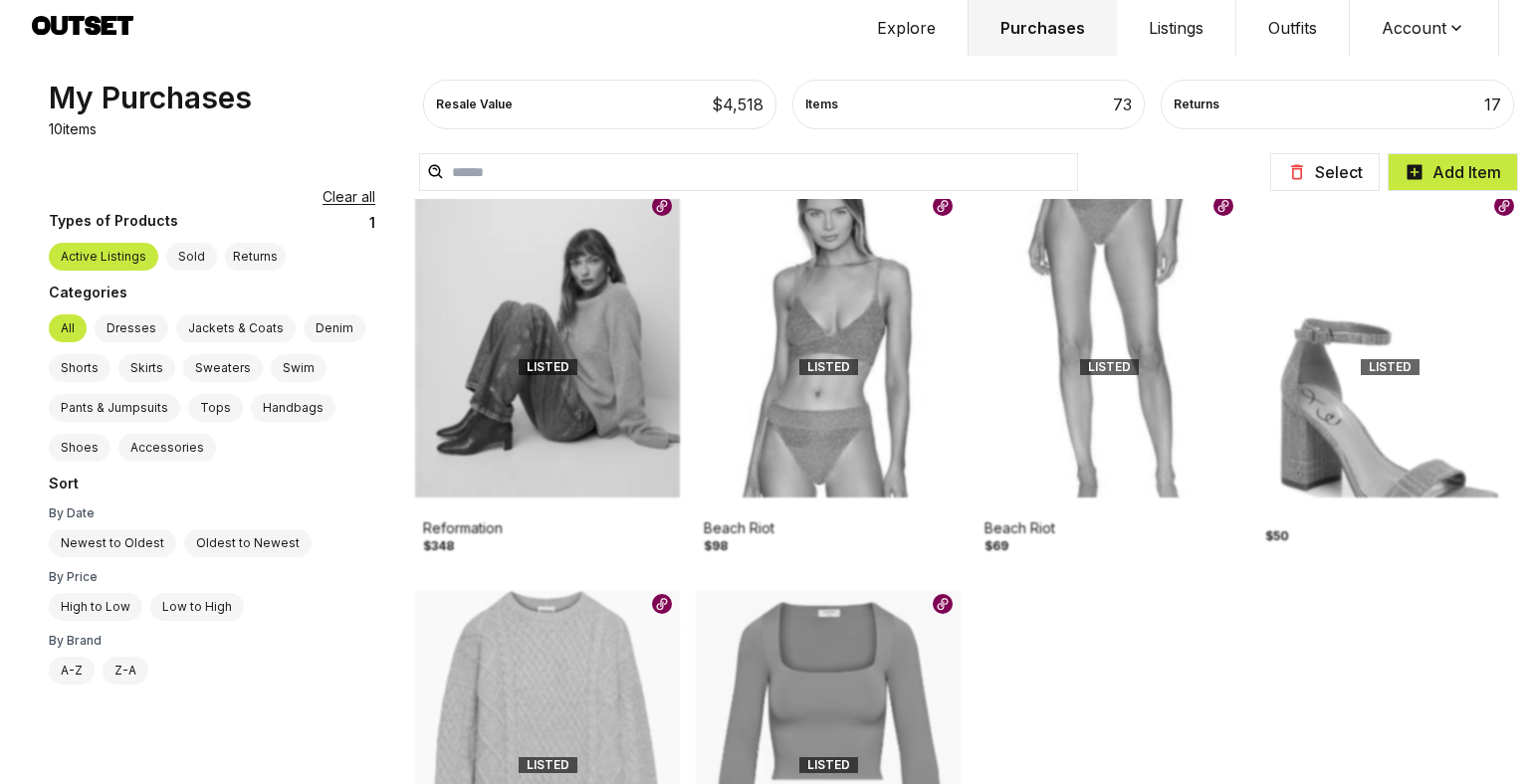 scroll, scrollTop: 0, scrollLeft: 0, axis: both 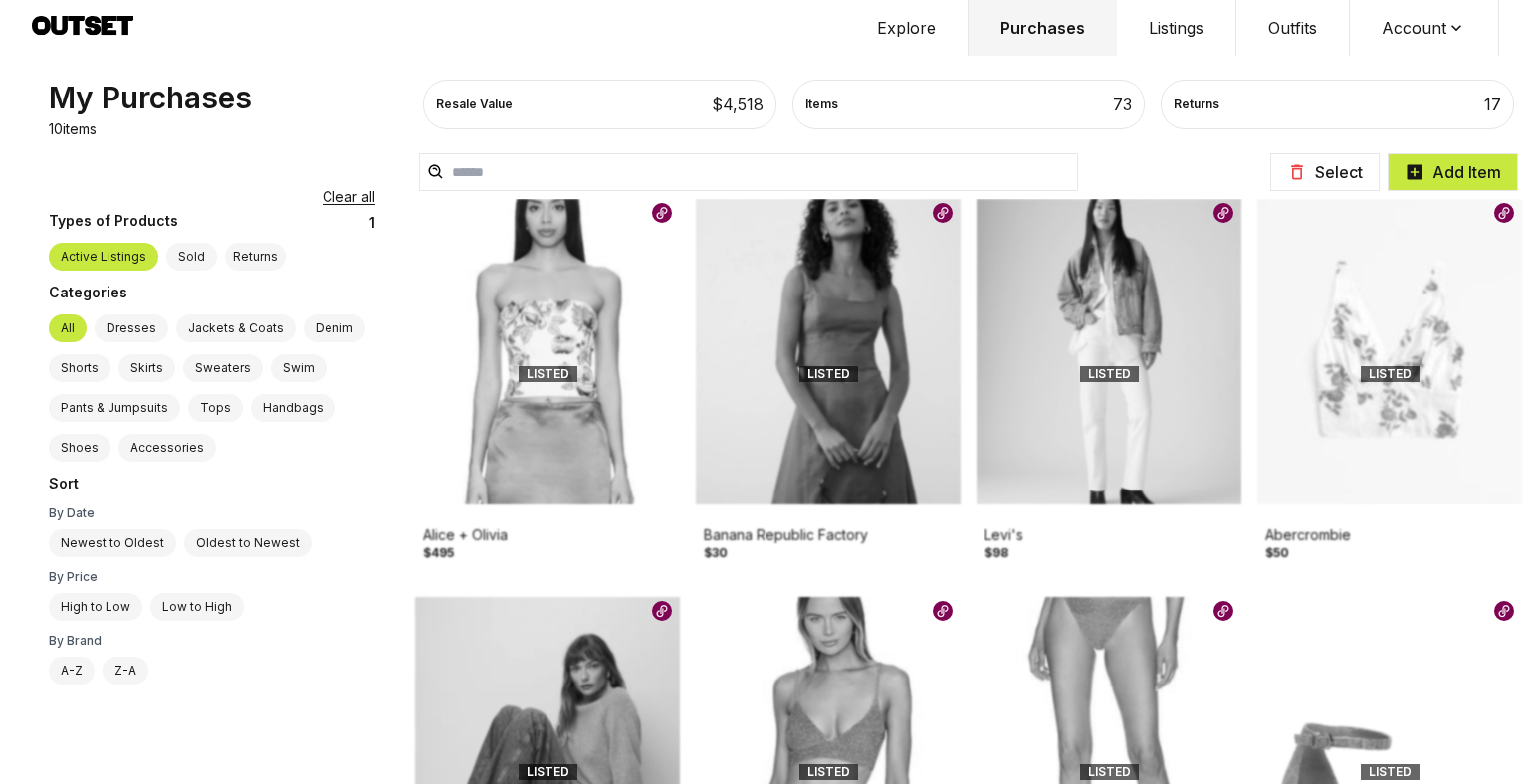 click on "Dresses" at bounding box center [131, 328] 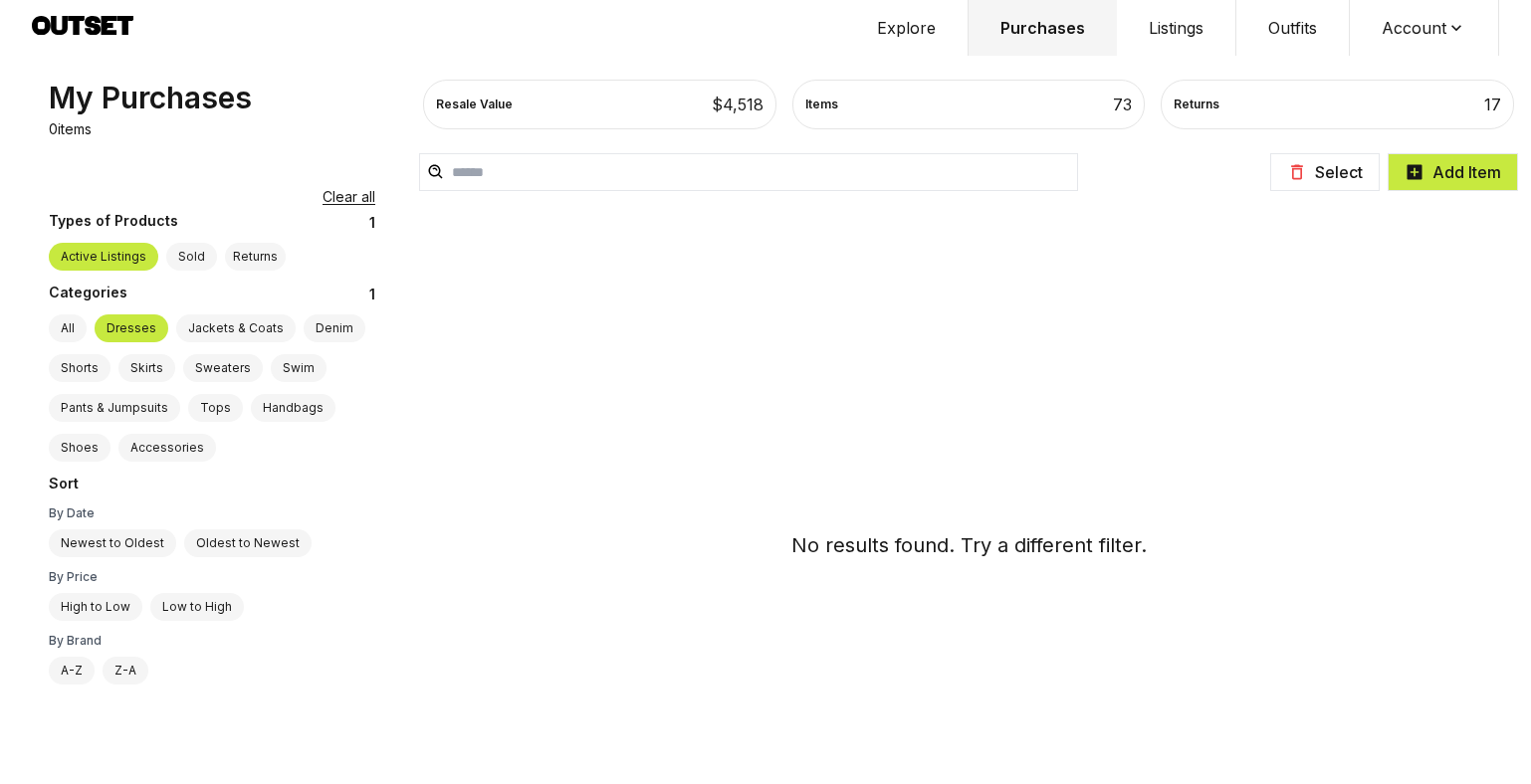 click on "All" at bounding box center [68, 328] 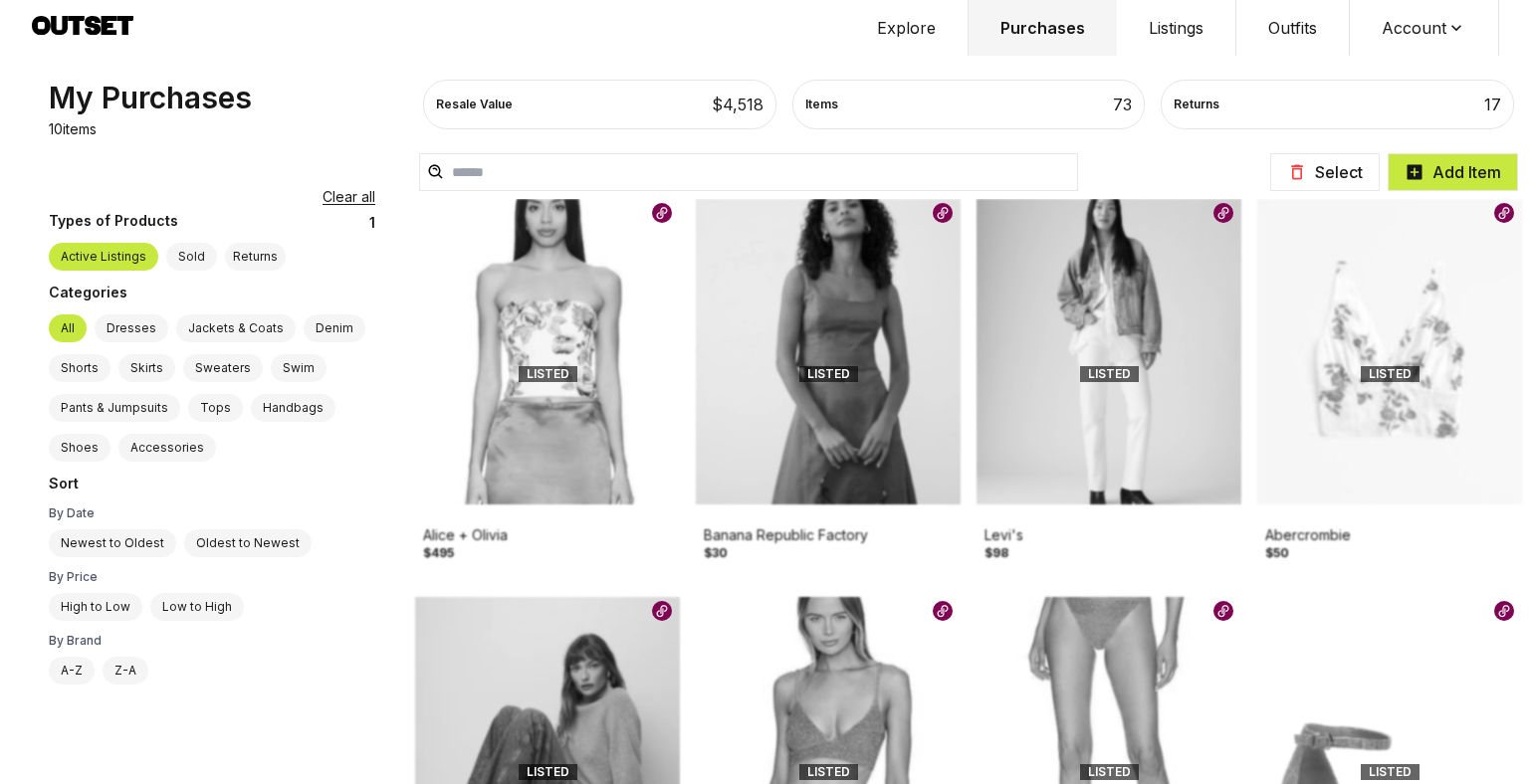click on "Clear all" at bounding box center (348, 197) 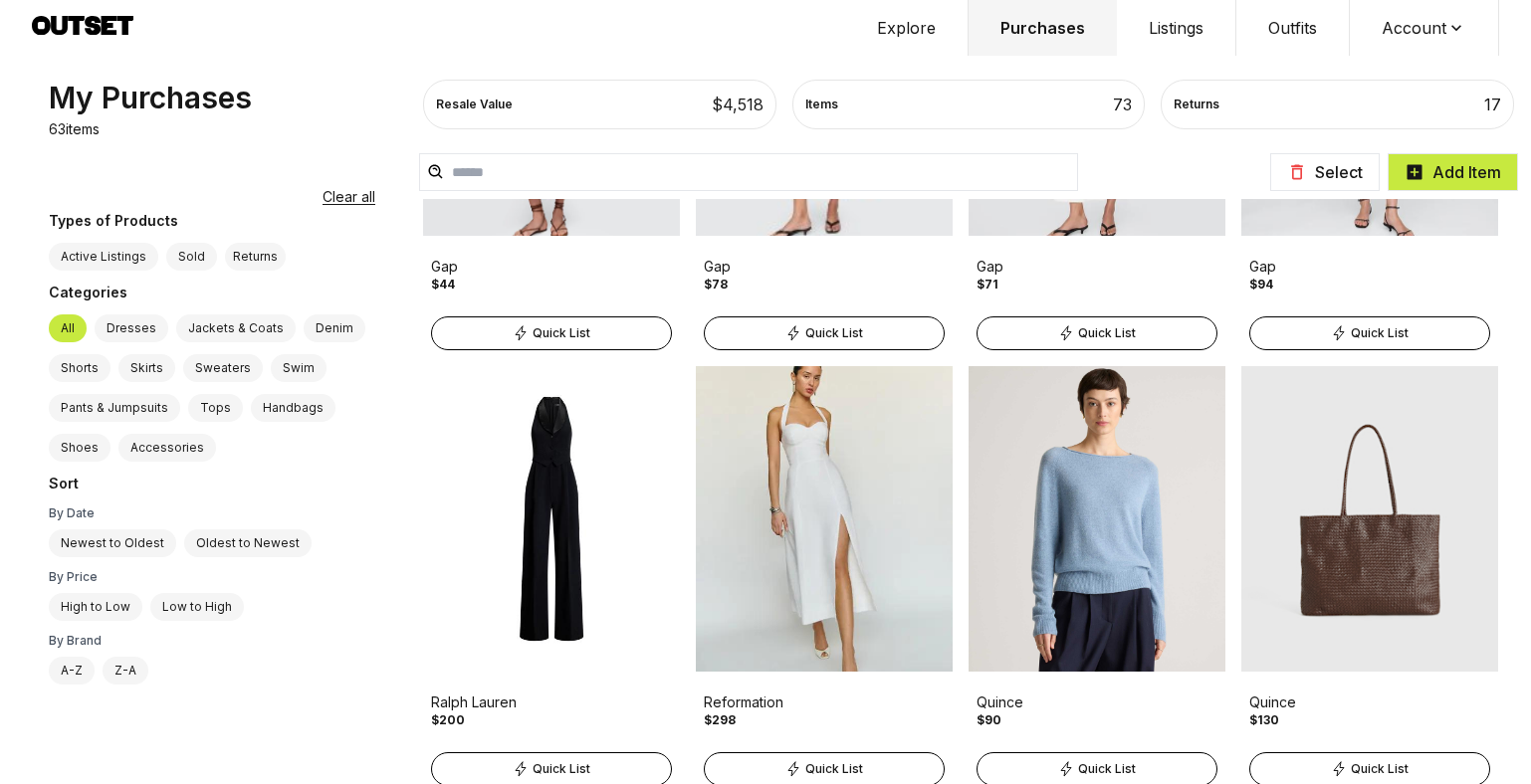 scroll, scrollTop: 363, scrollLeft: 0, axis: vertical 